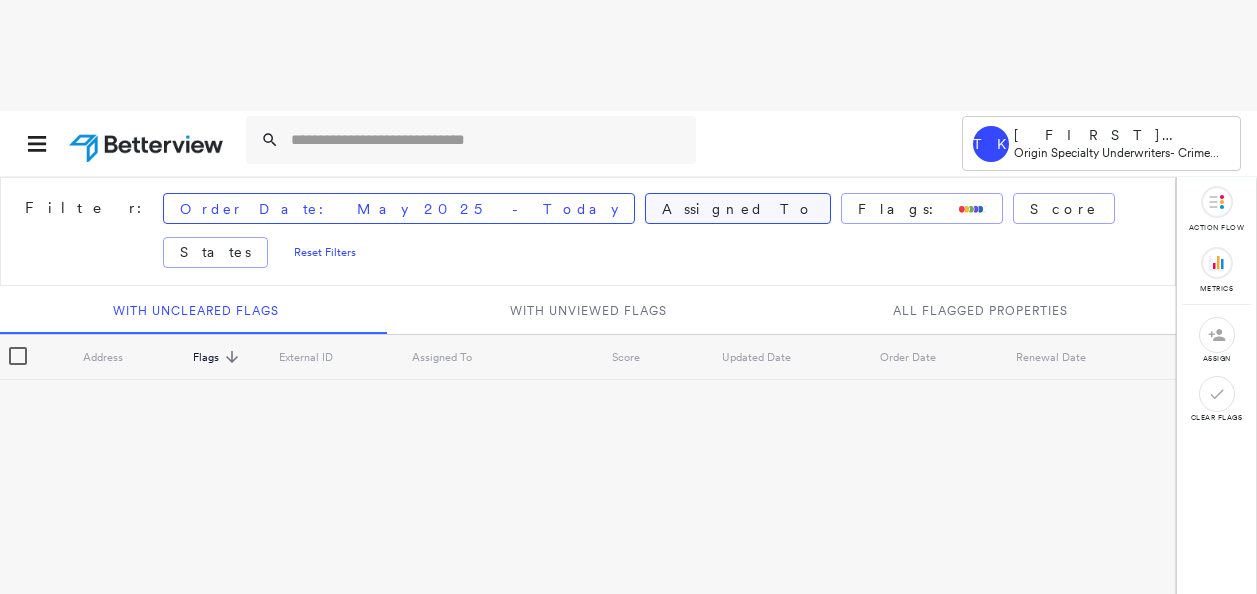 scroll, scrollTop: 0, scrollLeft: 0, axis: both 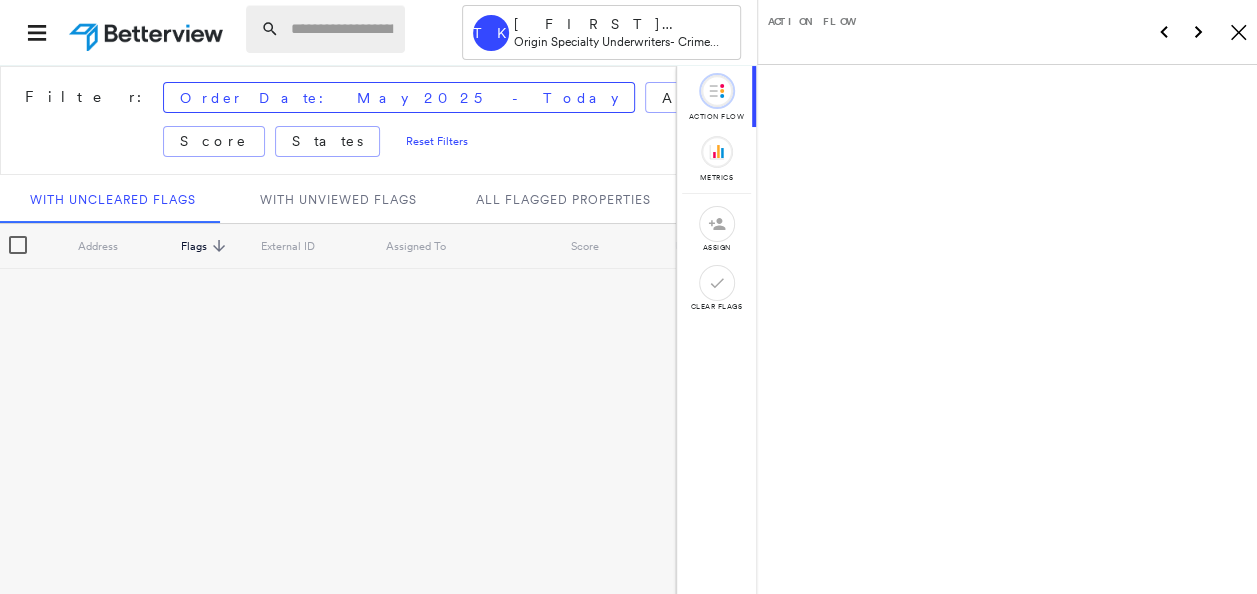 click at bounding box center (342, 29) 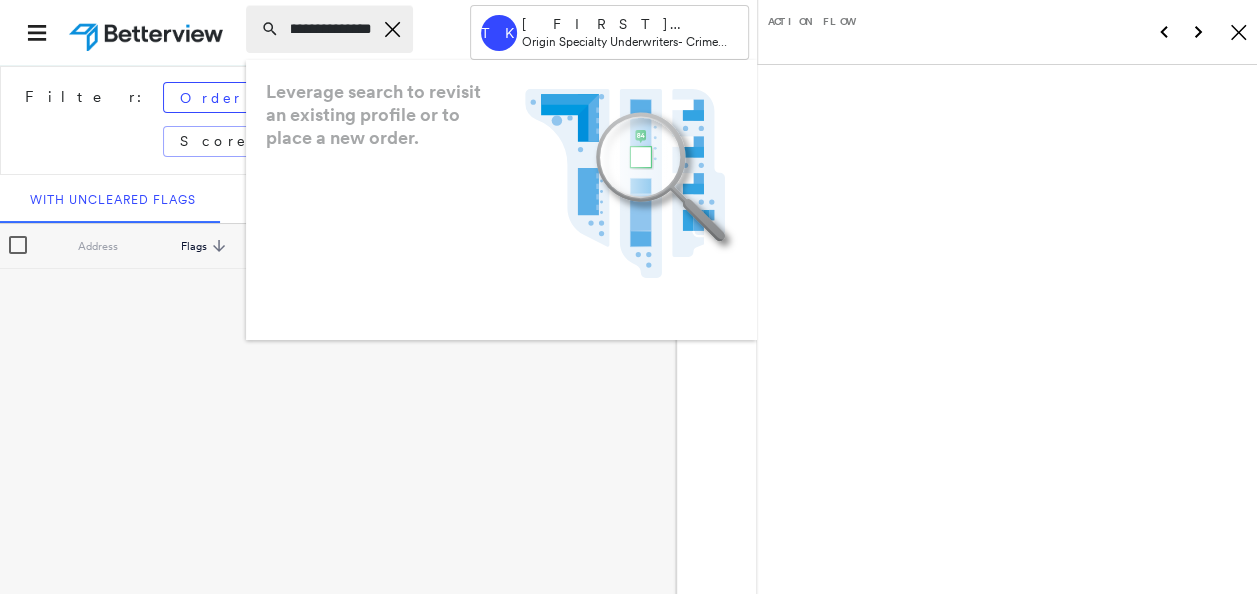scroll, scrollTop: 0, scrollLeft: 56, axis: horizontal 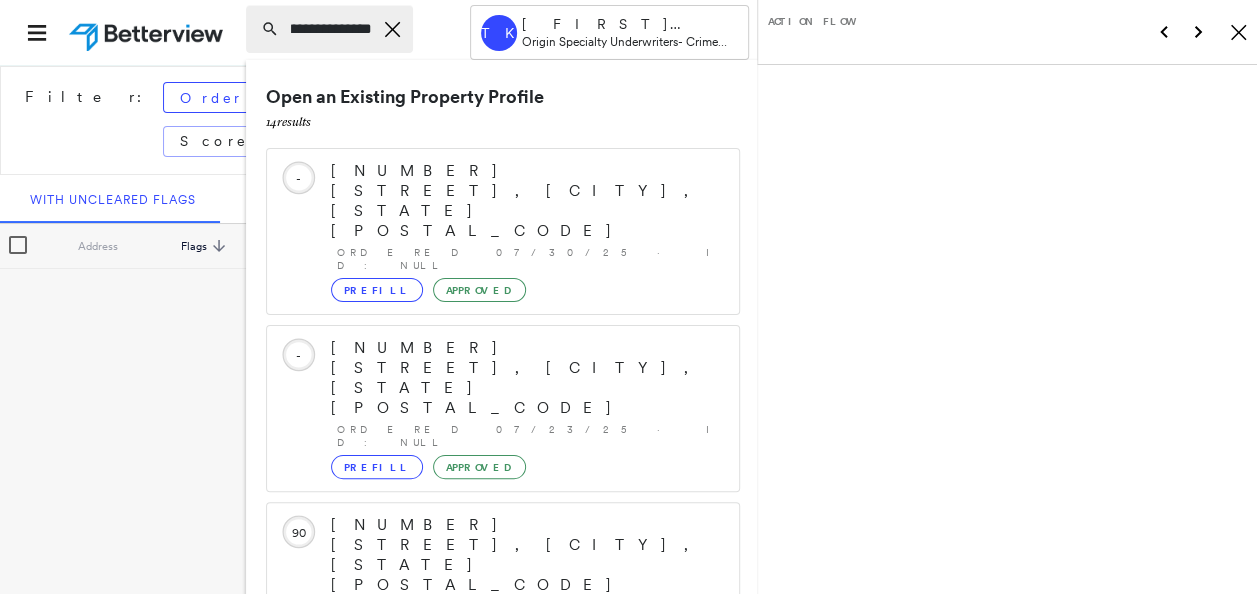 click on "**********" at bounding box center (331, 29) 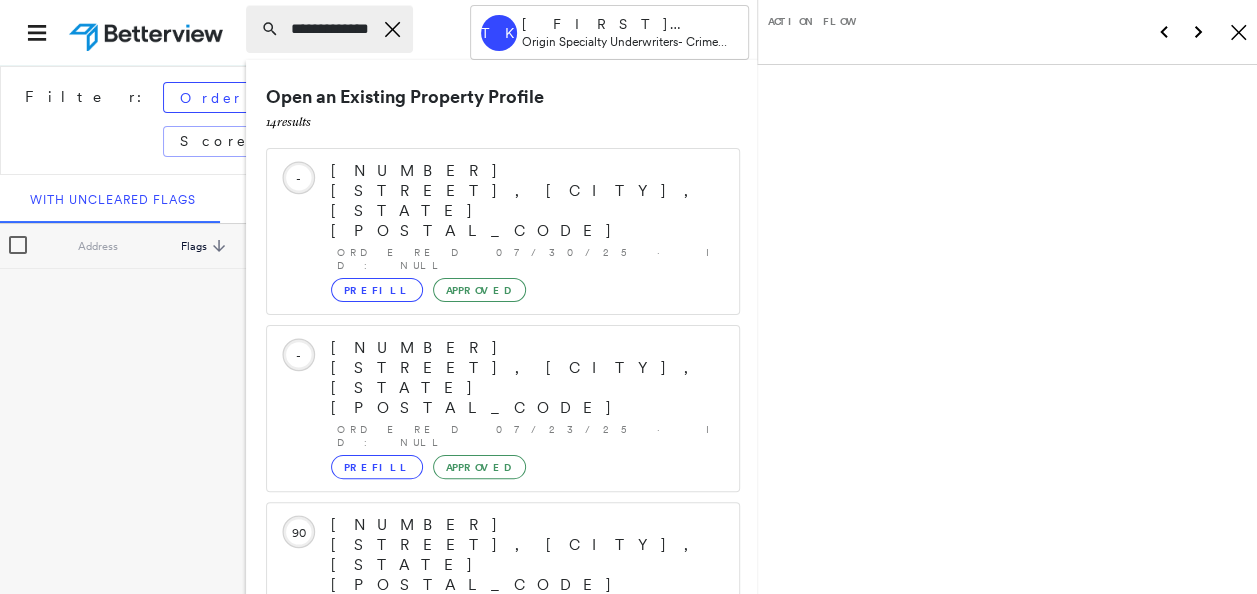 scroll, scrollTop: 0, scrollLeft: 10, axis: horizontal 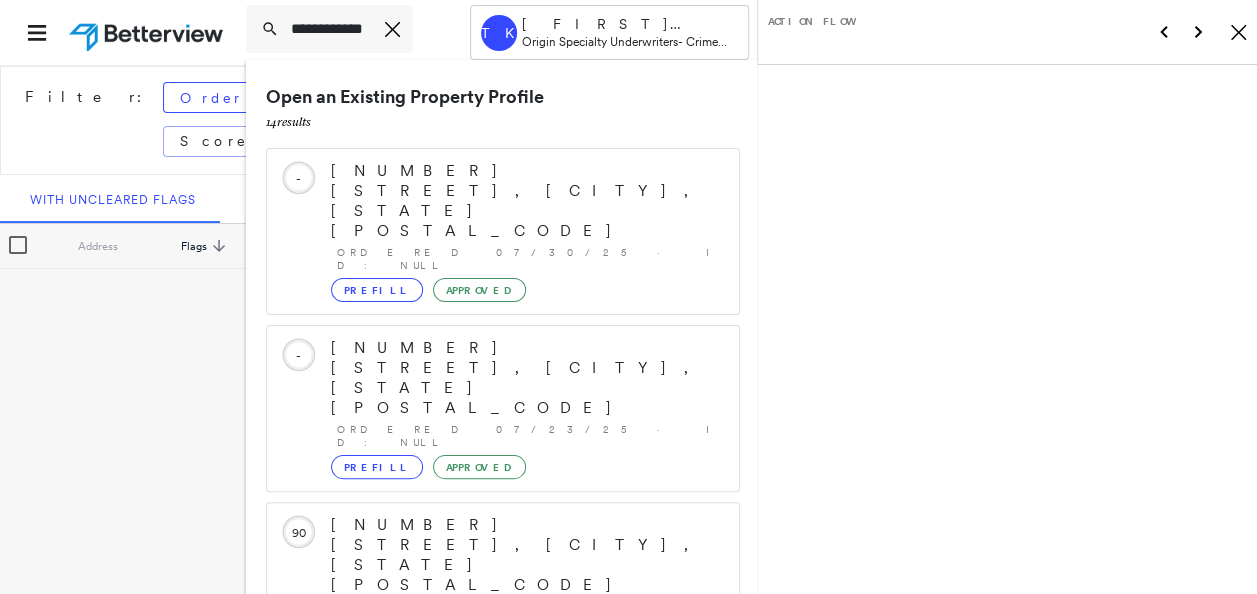 drag, startPoint x: 367, startPoint y: 23, endPoint x: 169, endPoint y: 24, distance: 198.00252 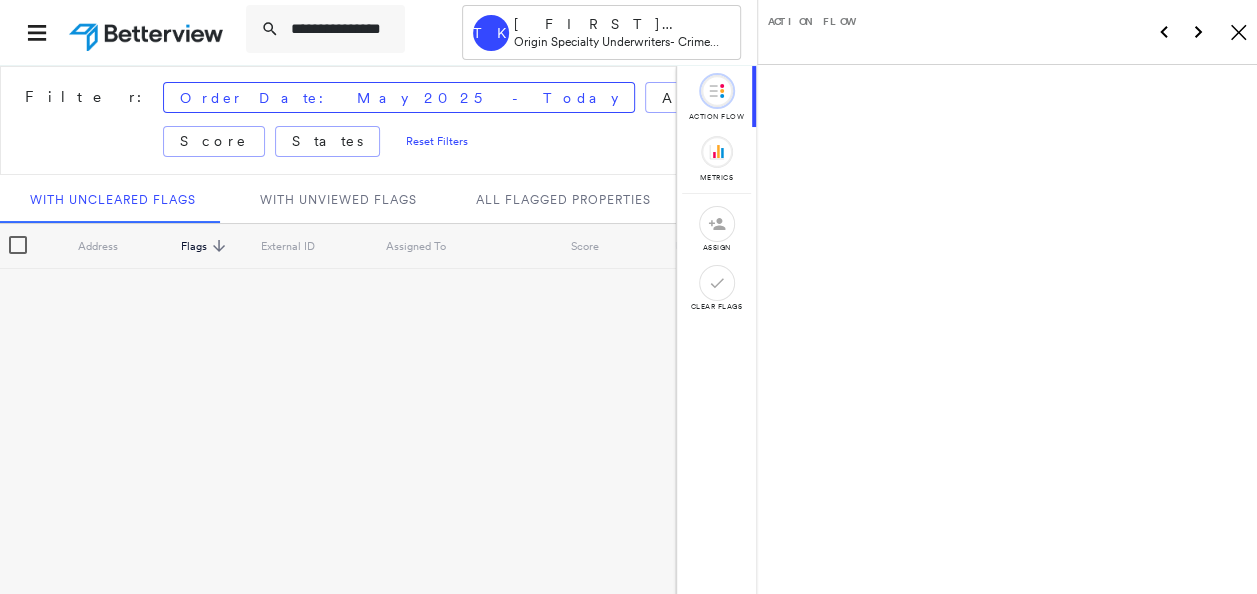 scroll, scrollTop: 0, scrollLeft: 2, axis: horizontal 